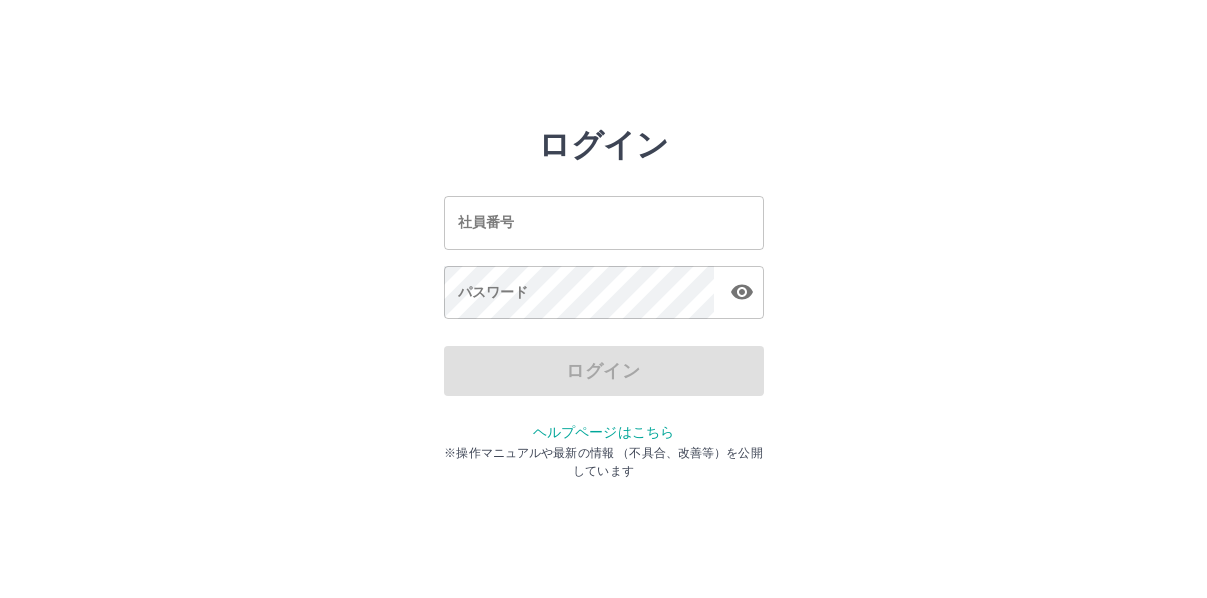 scroll, scrollTop: 0, scrollLeft: 0, axis: both 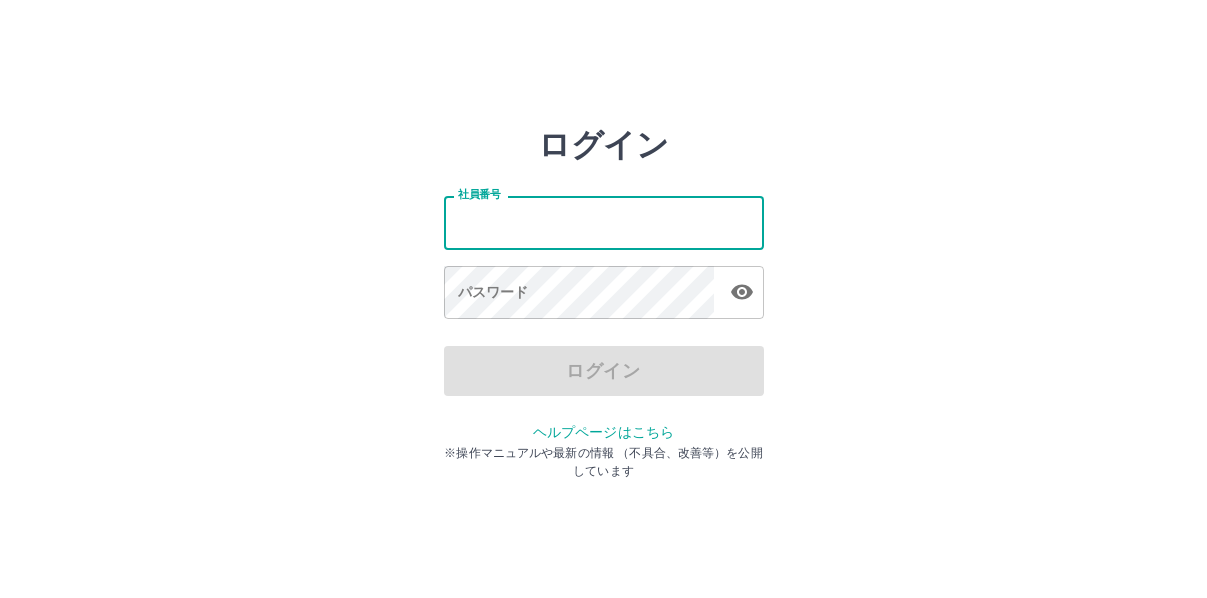 type on "*******" 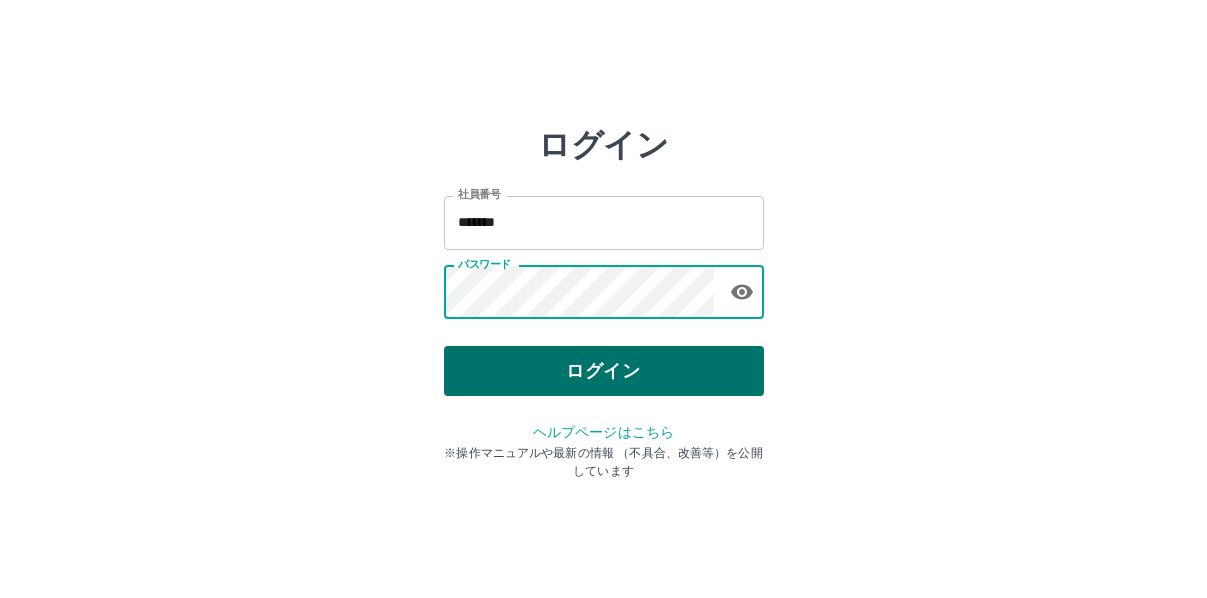click on "ログイン" at bounding box center (604, 371) 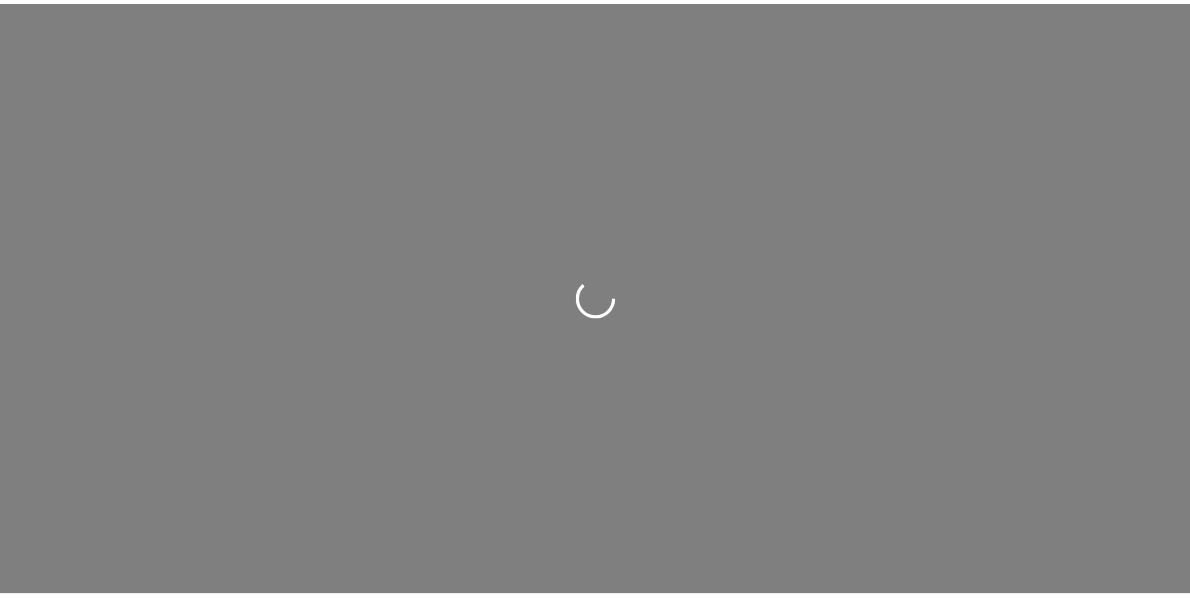 scroll, scrollTop: 0, scrollLeft: 0, axis: both 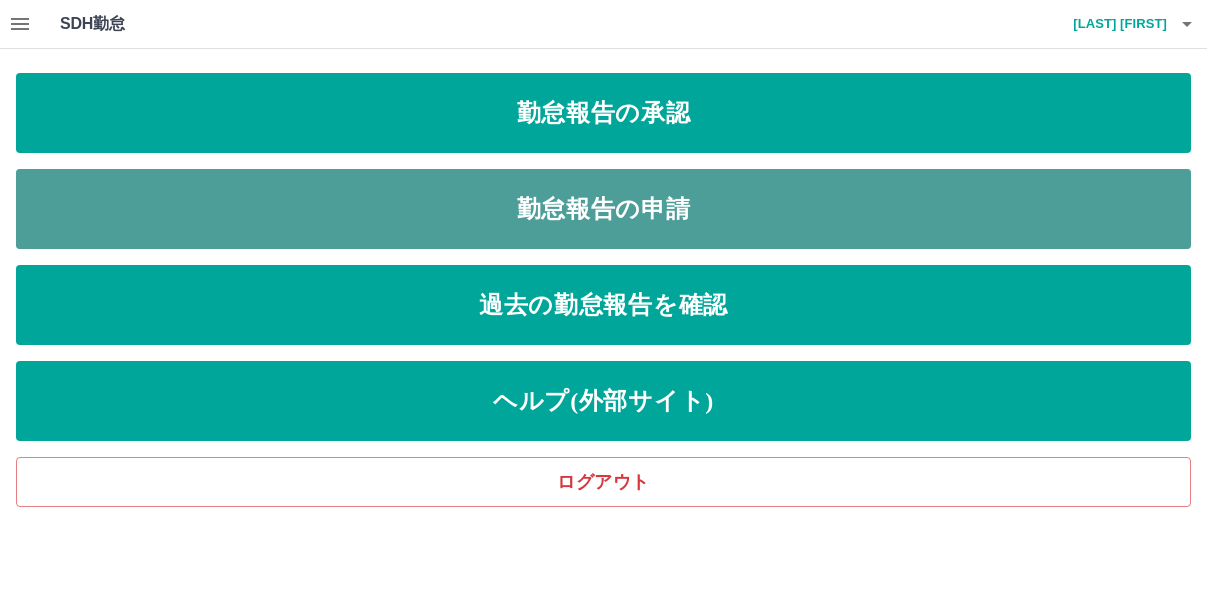 click on "勤怠報告の申請" at bounding box center [603, 209] 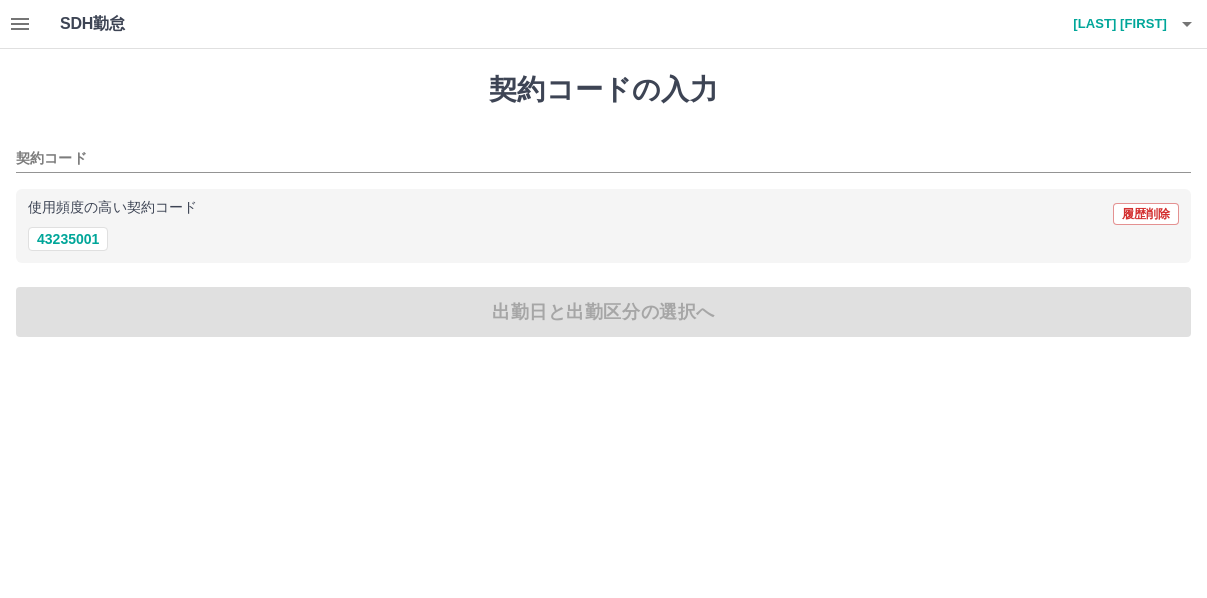 click on "契約コードの入力 契約コード 使用頻度の高い契約コード 履歴削除 43235001 出勤日と出勤区分の選択へ" at bounding box center (603, 205) 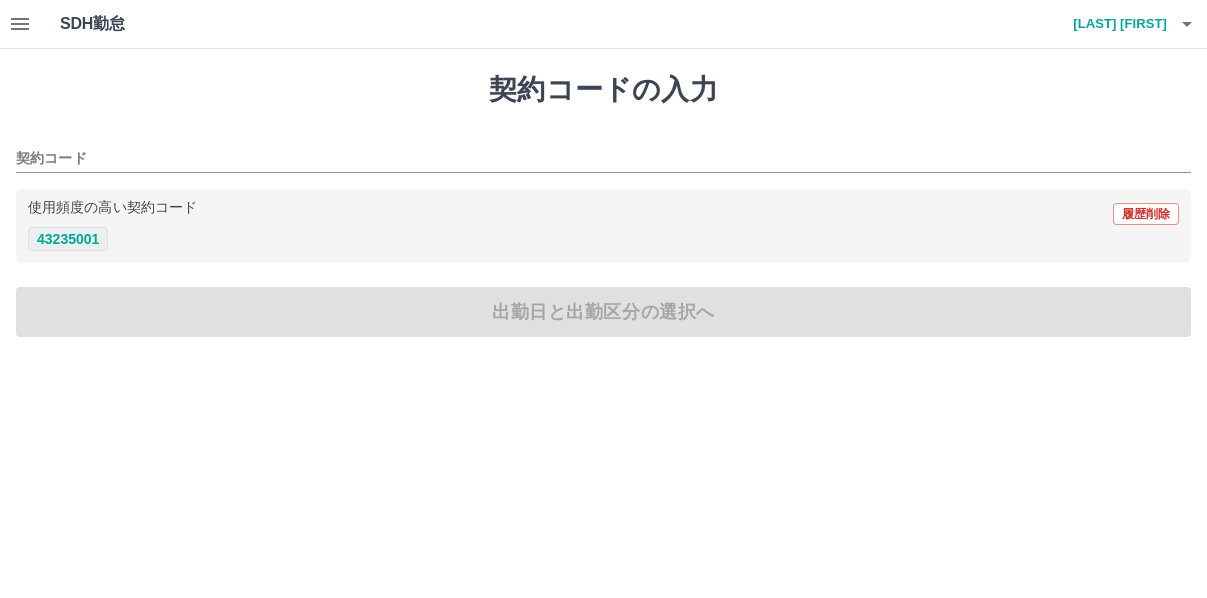 click on "43235001" at bounding box center (68, 239) 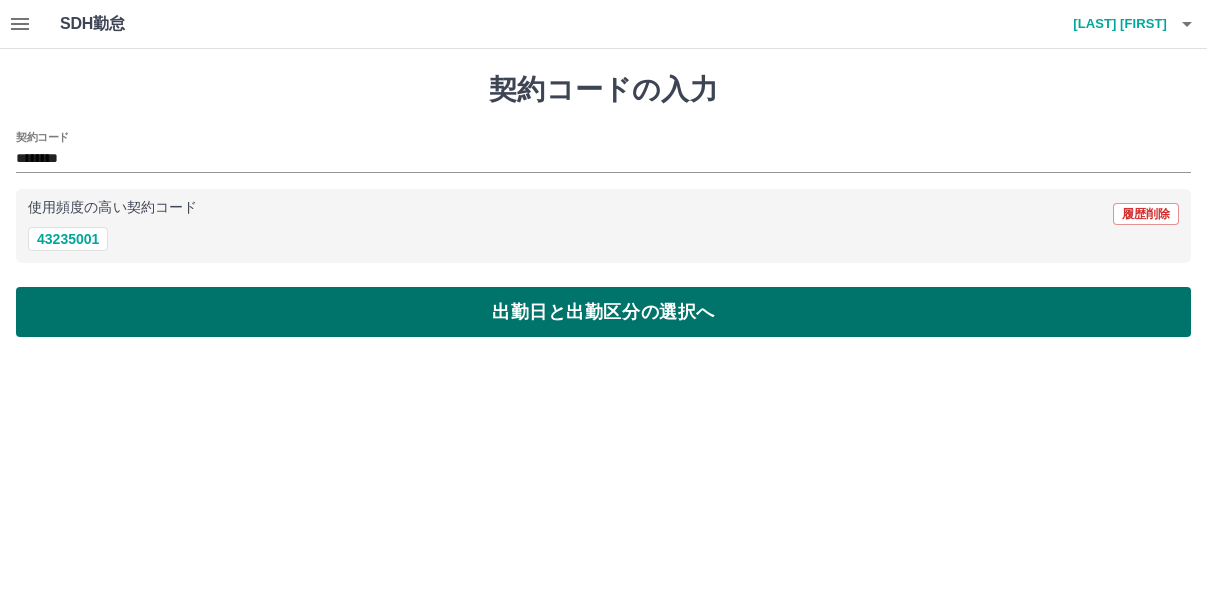 click on "出勤日と出勤区分の選択へ" at bounding box center [603, 312] 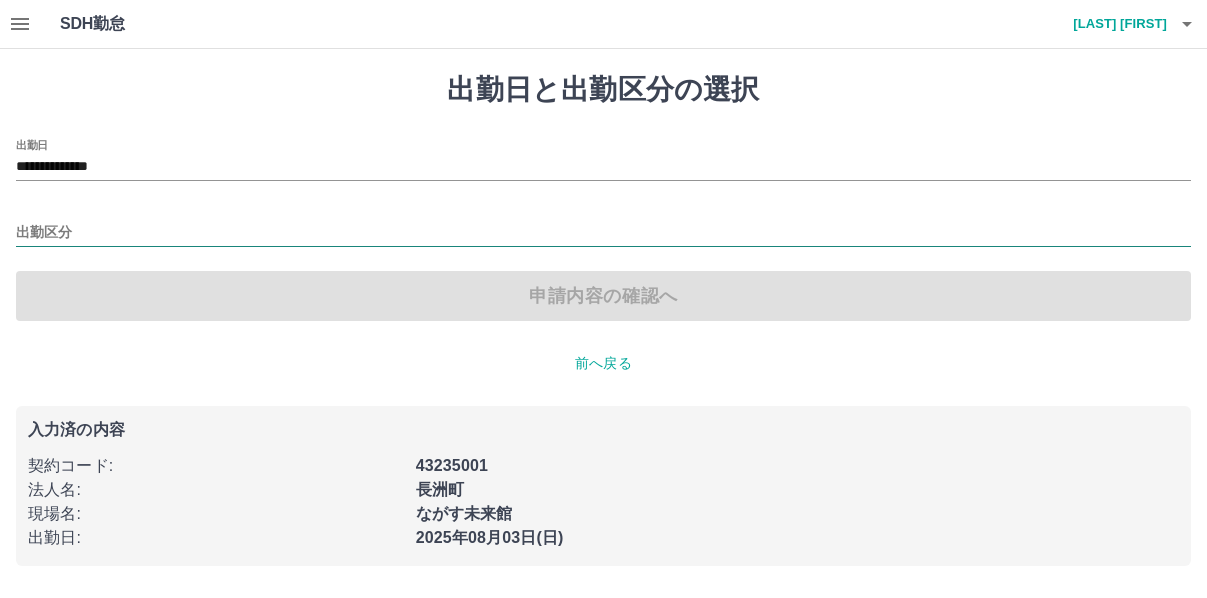 click on "出勤区分" at bounding box center [603, 233] 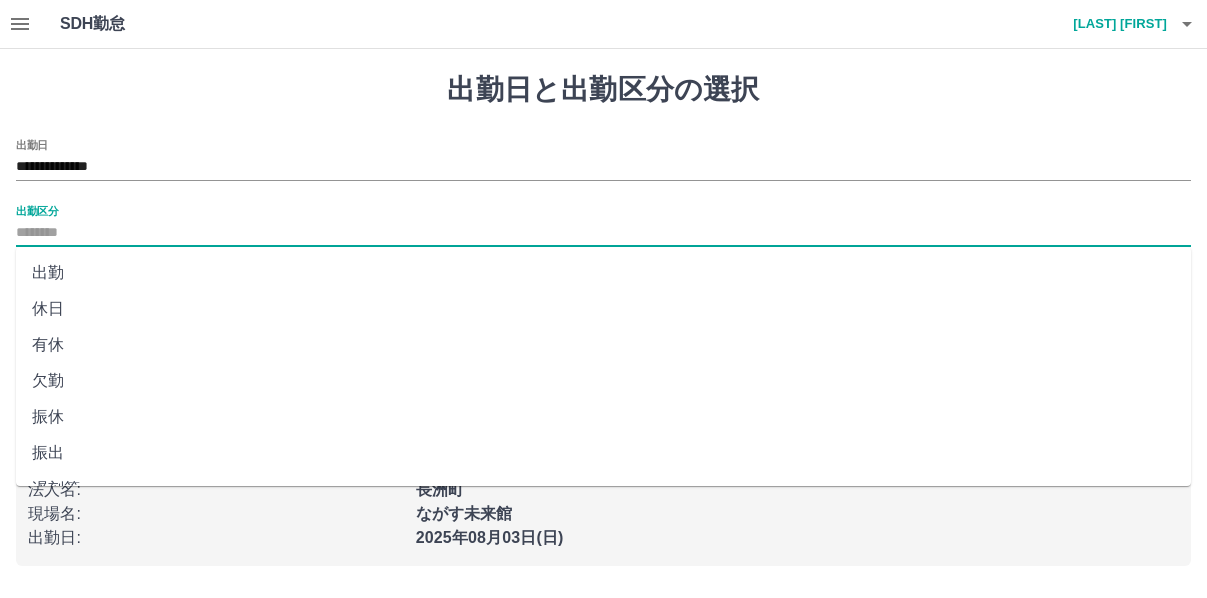 click on "出勤" at bounding box center [603, 273] 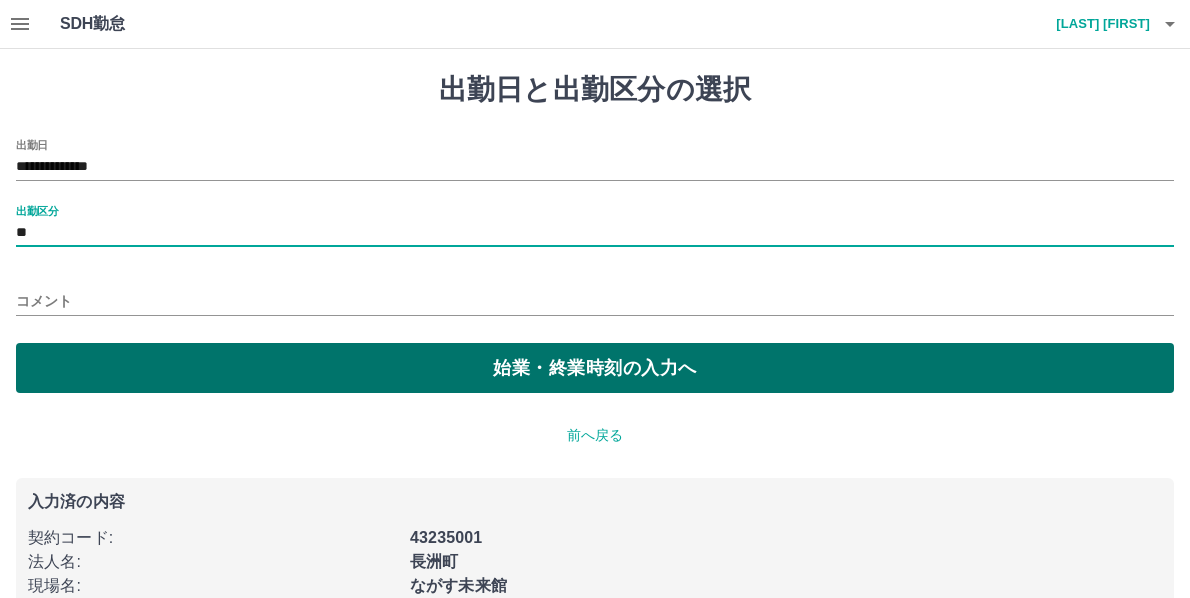 click on "始業・終業時刻の入力へ" at bounding box center (595, 368) 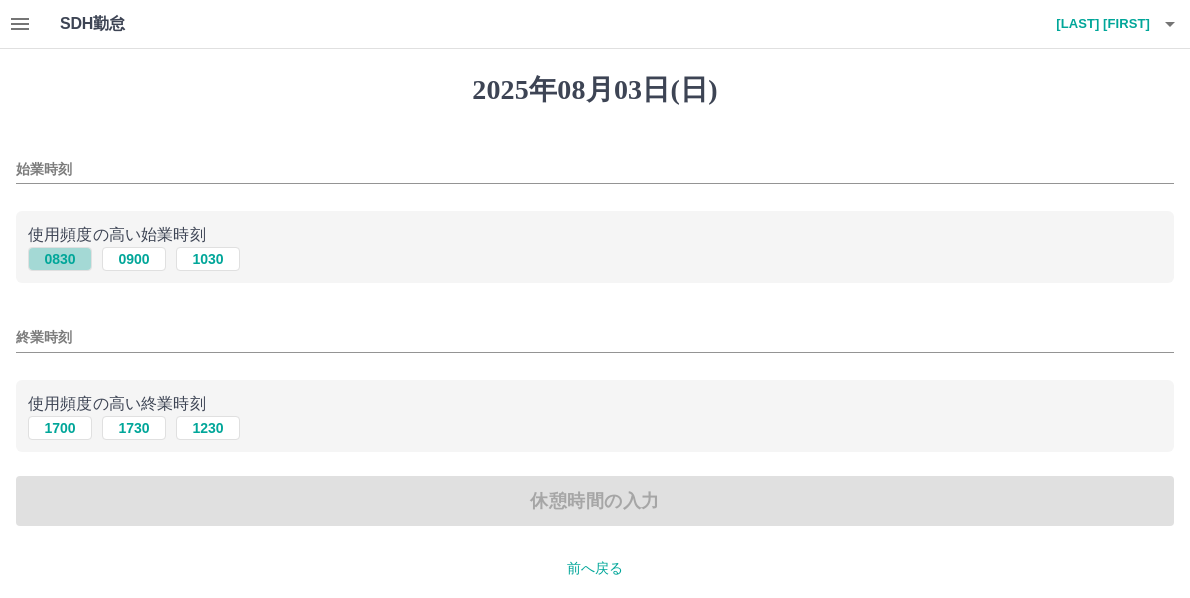 click on "0830" at bounding box center [60, 259] 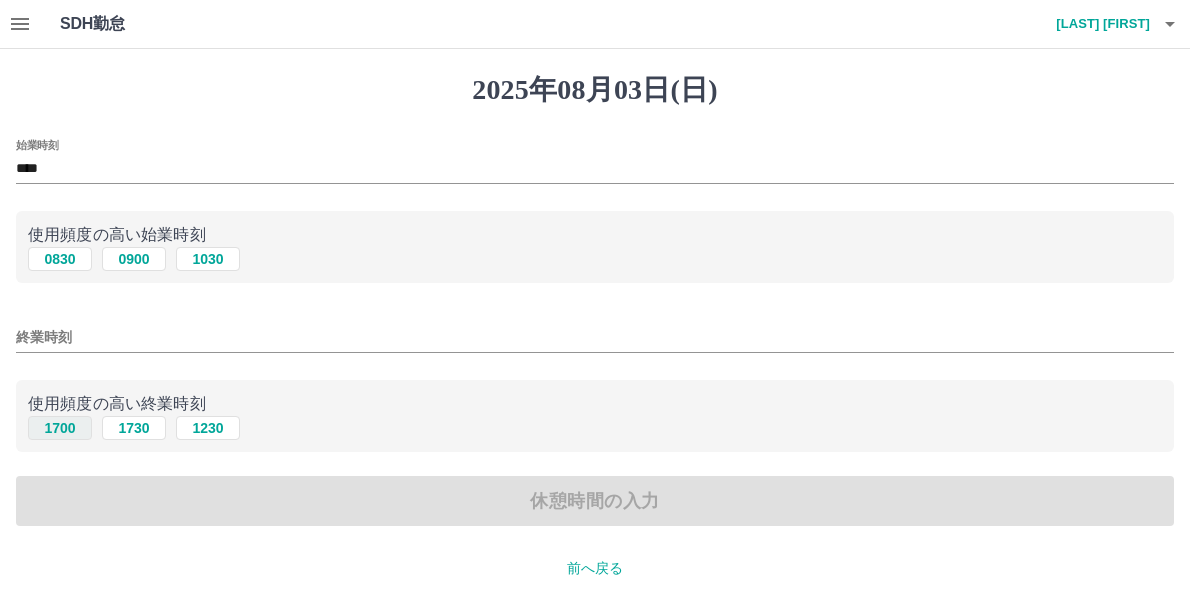 click on "1700" at bounding box center (60, 428) 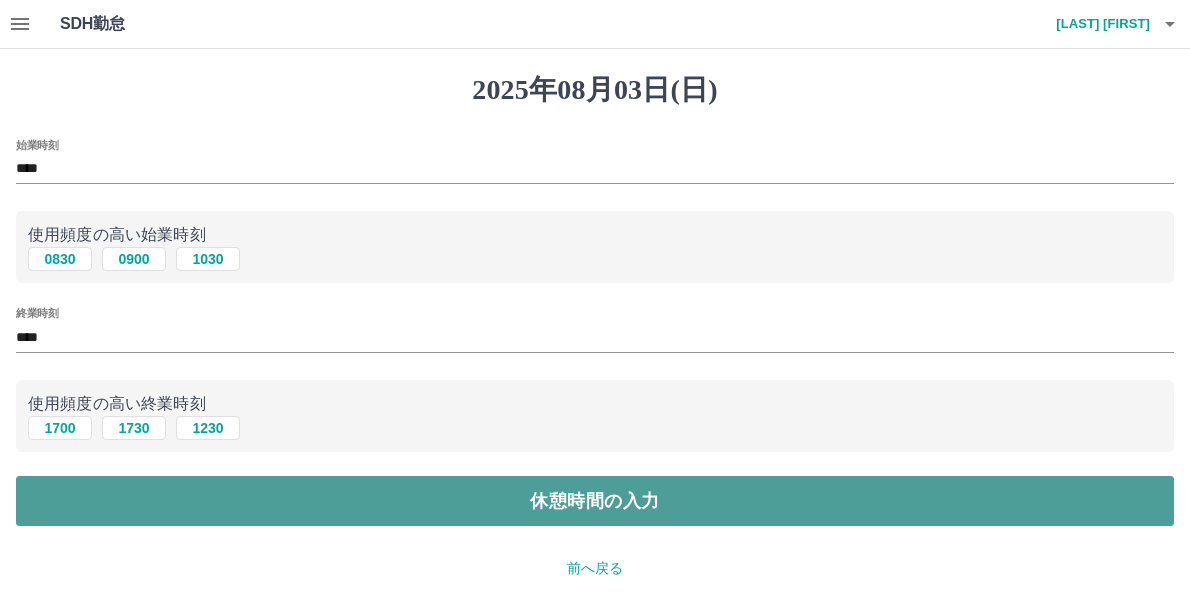 click on "休憩時間の入力" at bounding box center [595, 501] 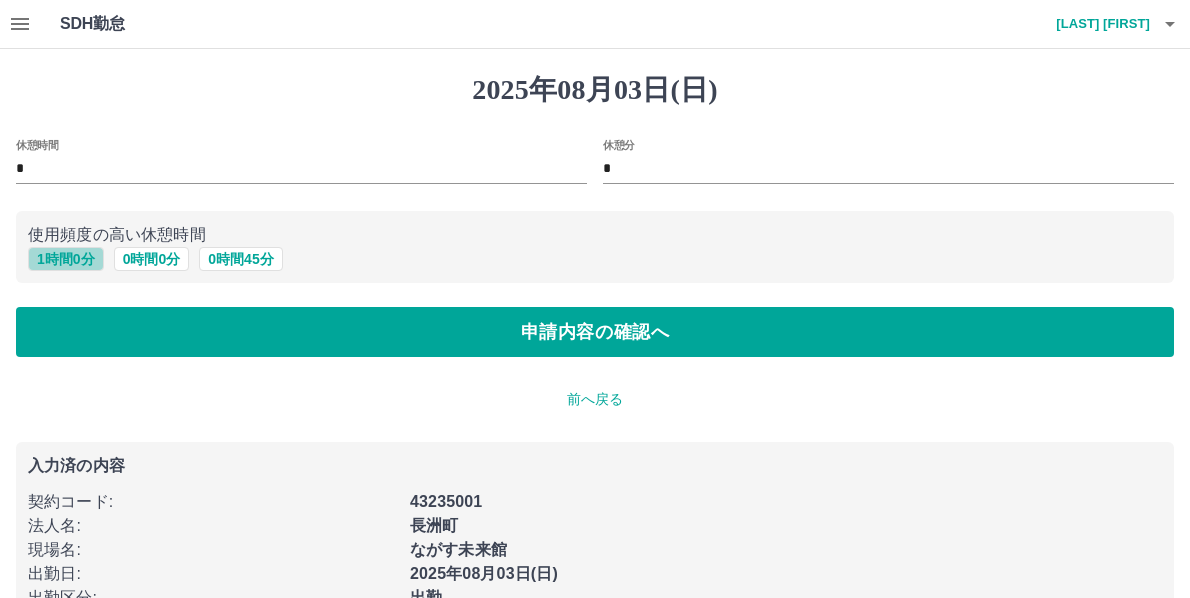 click on "1 時間 0 分" at bounding box center [66, 259] 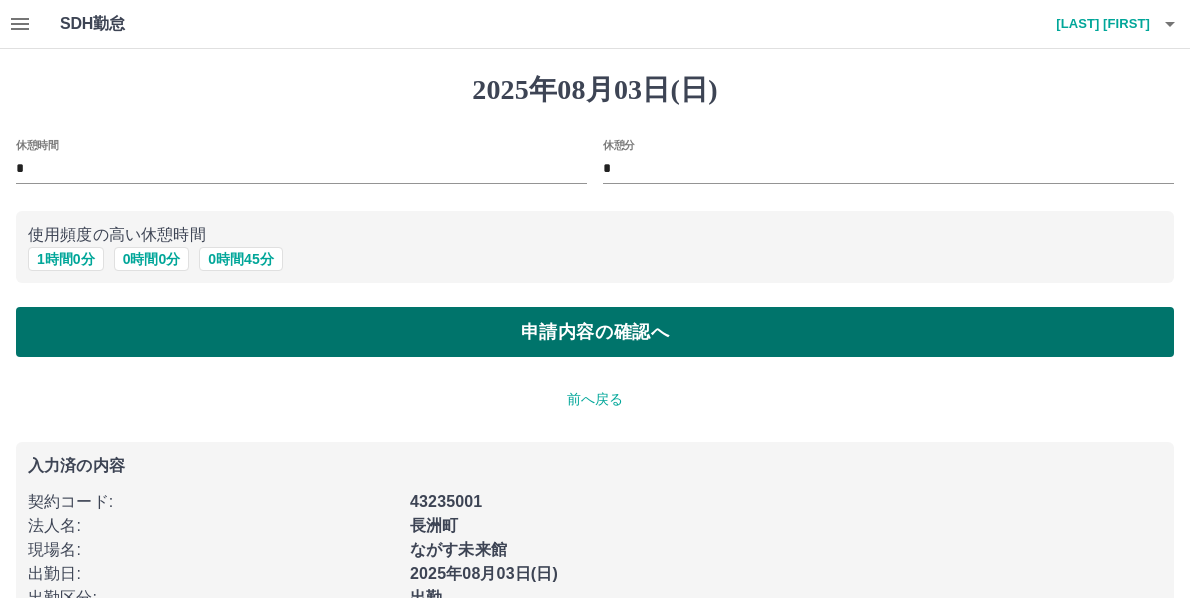 click on "申請内容の確認へ" at bounding box center [595, 332] 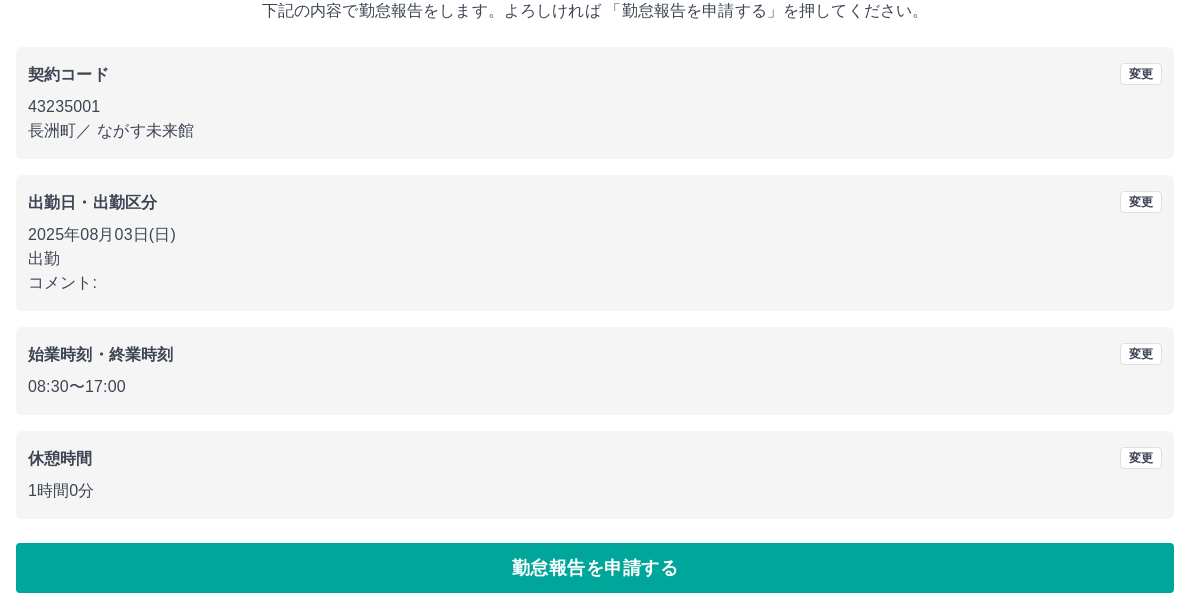 scroll, scrollTop: 151, scrollLeft: 0, axis: vertical 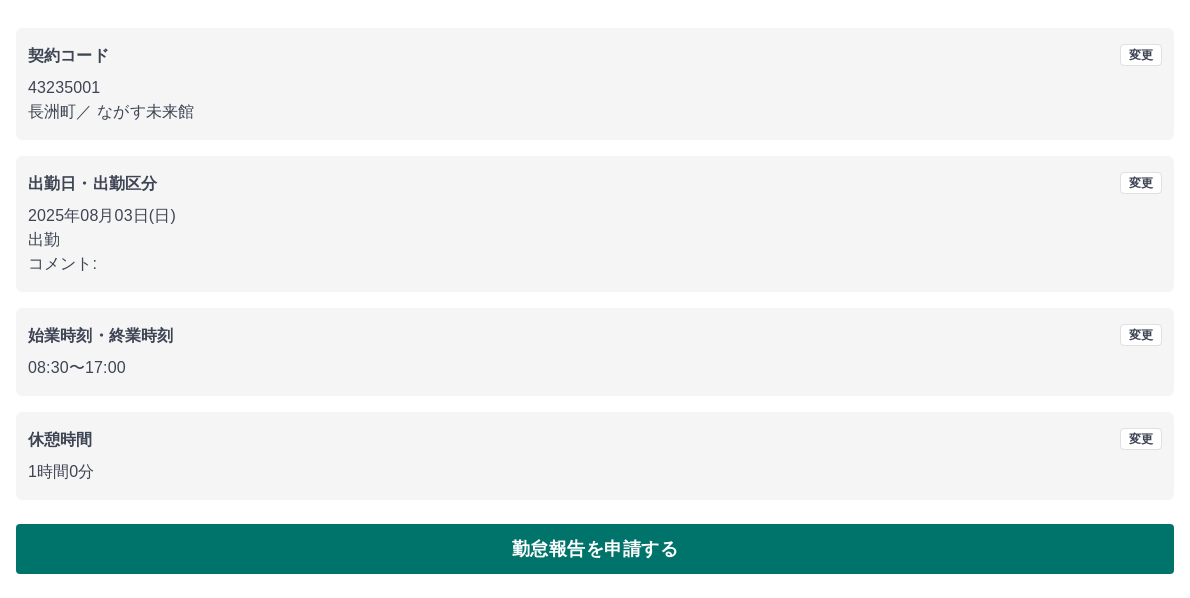 click on "勤怠報告を申請する" at bounding box center (595, 549) 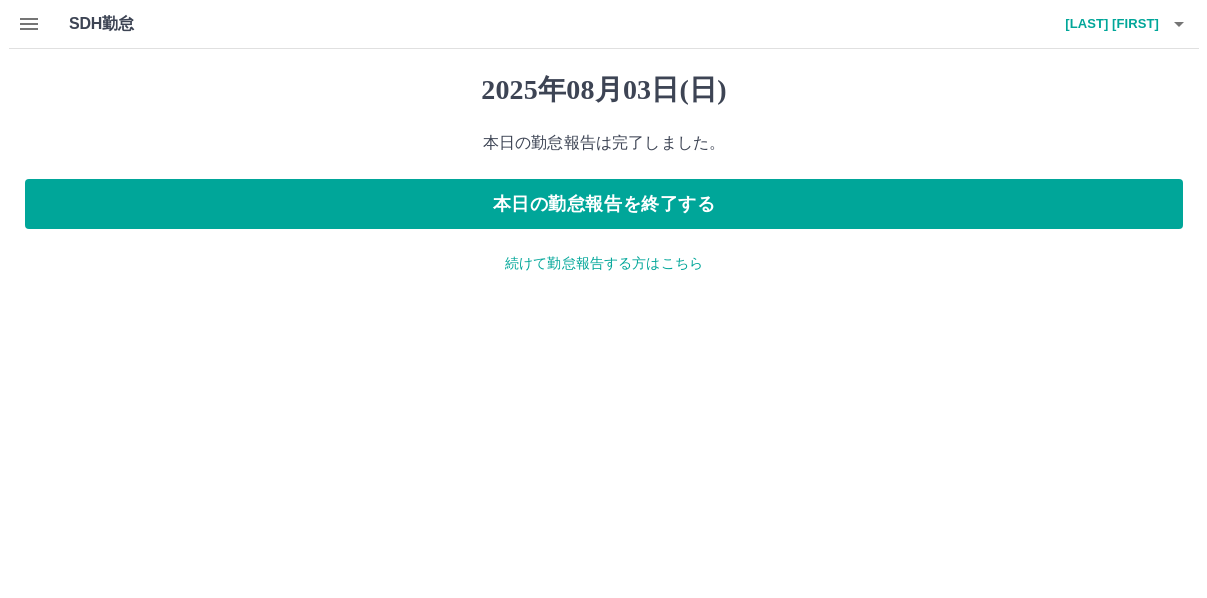 scroll, scrollTop: 0, scrollLeft: 0, axis: both 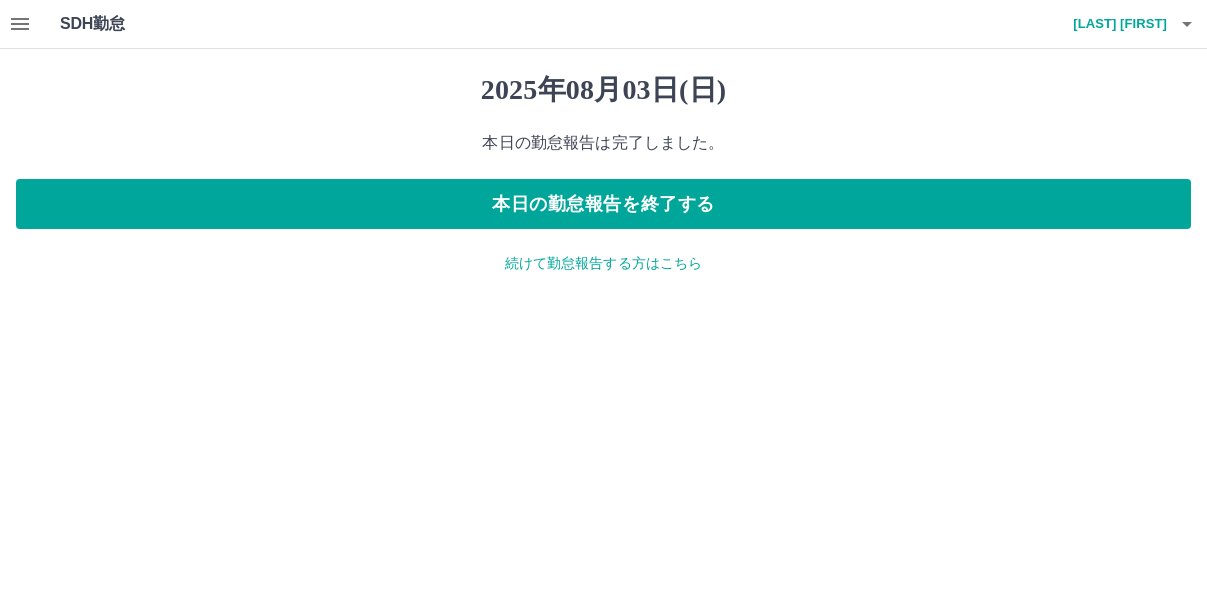 click on "続けて勤怠報告する方はこちら" at bounding box center (603, 263) 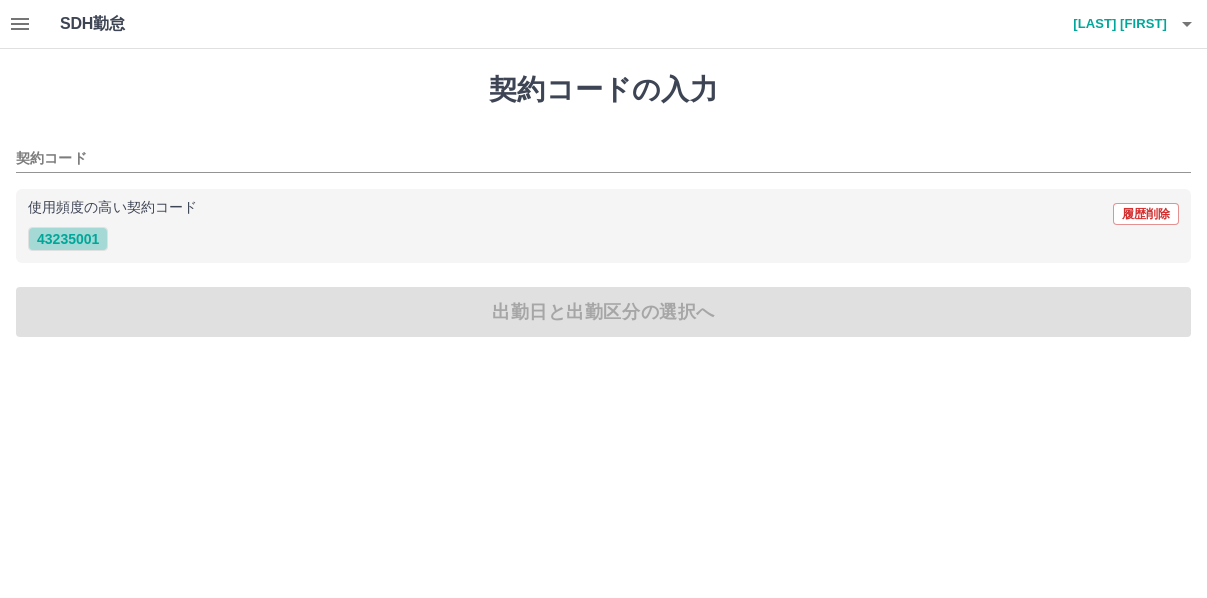 click on "43235001" at bounding box center (68, 239) 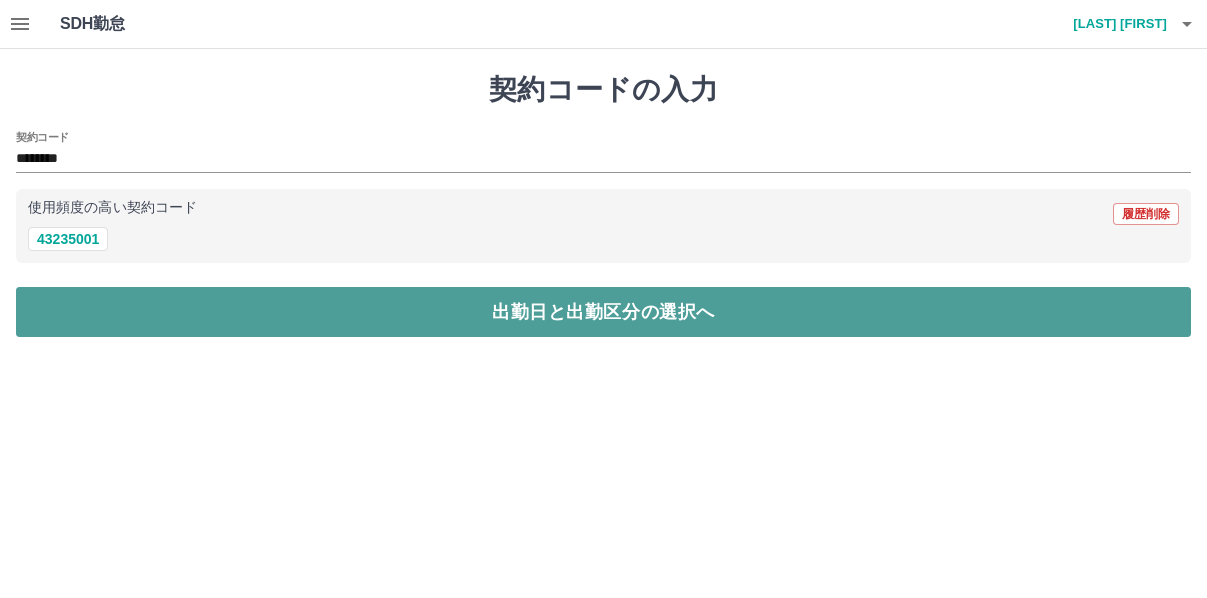 click on "出勤日と出勤区分の選択へ" at bounding box center [603, 312] 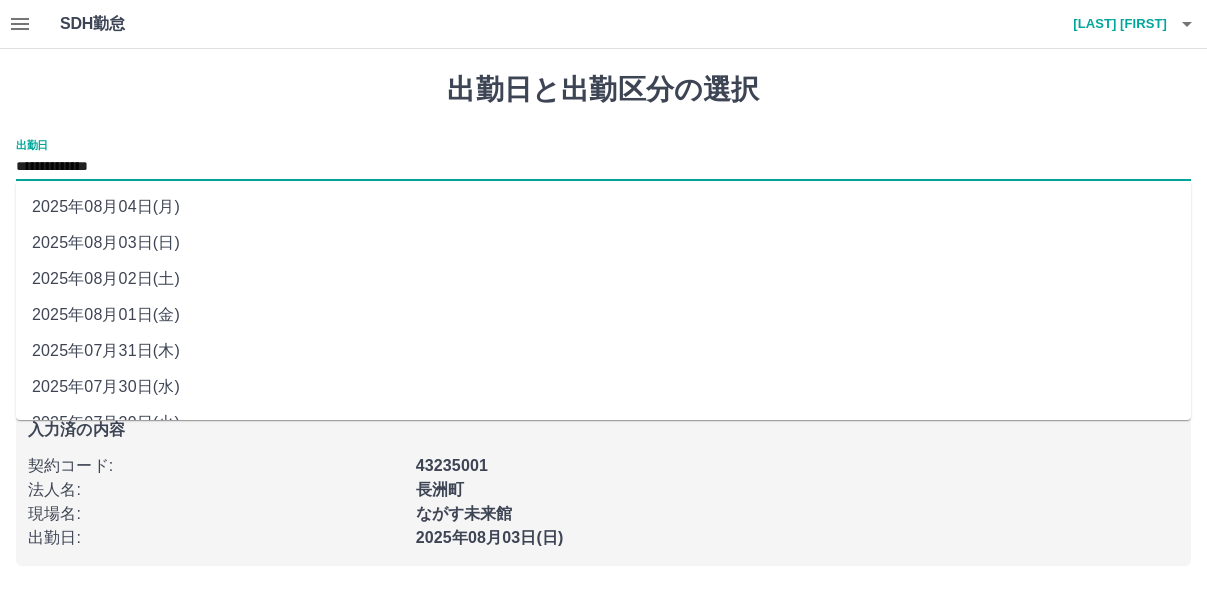 click on "**********" at bounding box center [603, 167] 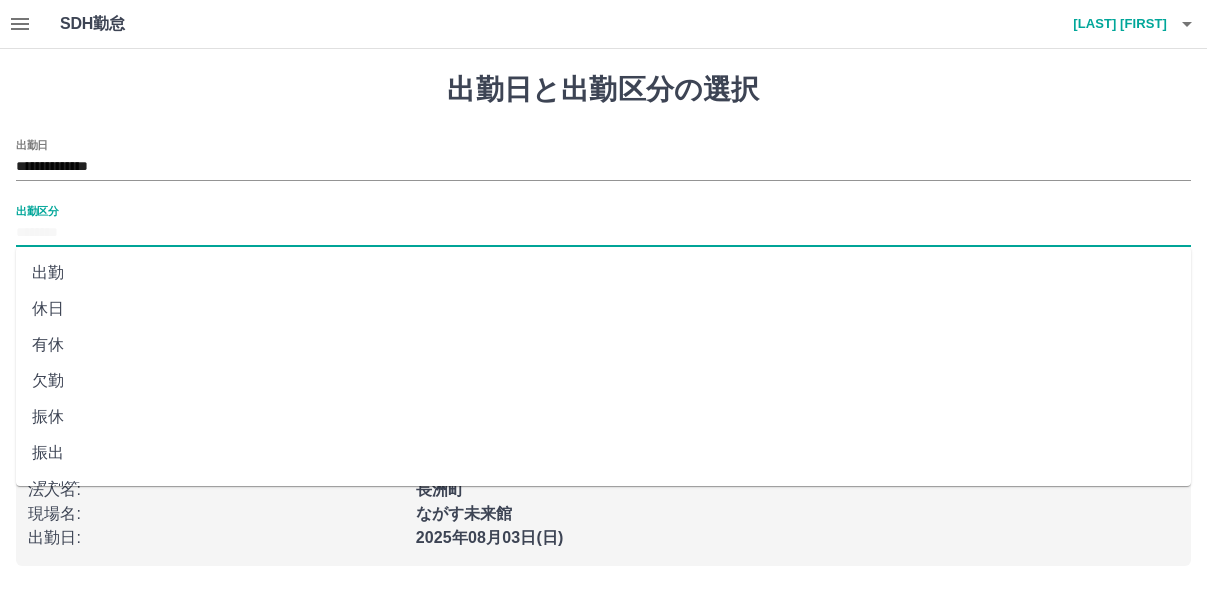 click on "出勤区分" at bounding box center (603, 233) 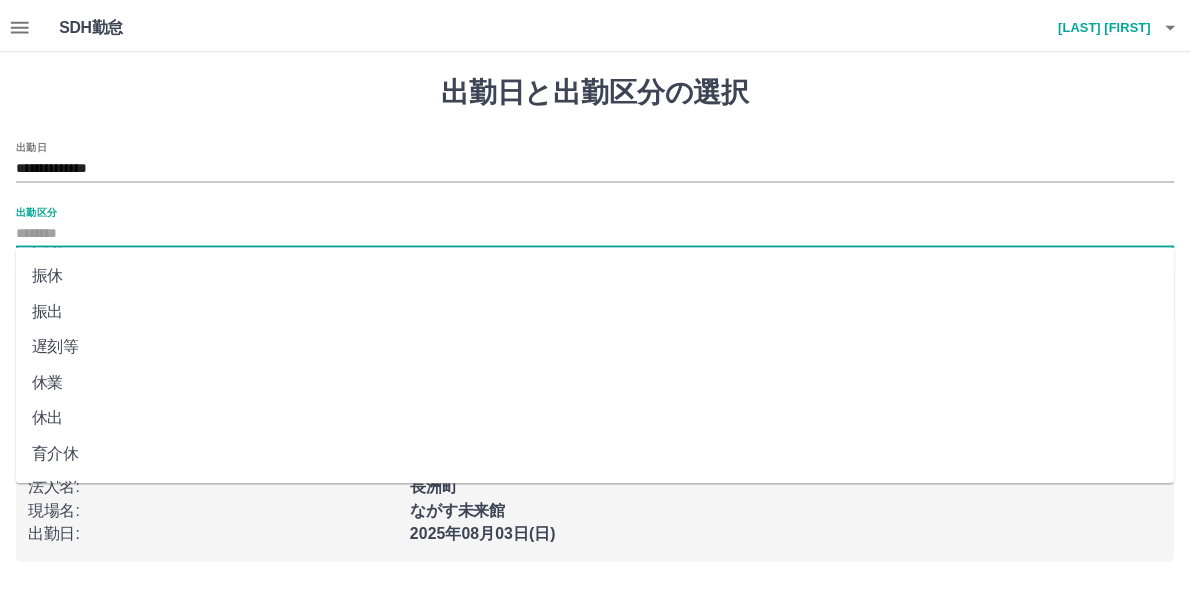scroll, scrollTop: 425, scrollLeft: 0, axis: vertical 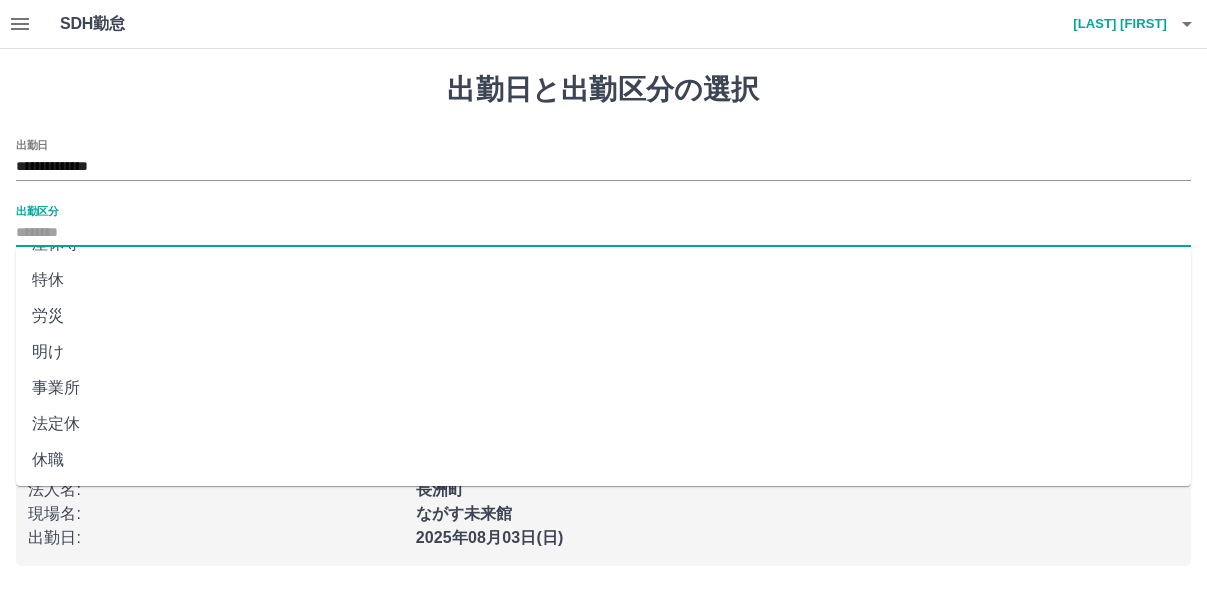 click on "法定休" at bounding box center (603, 424) 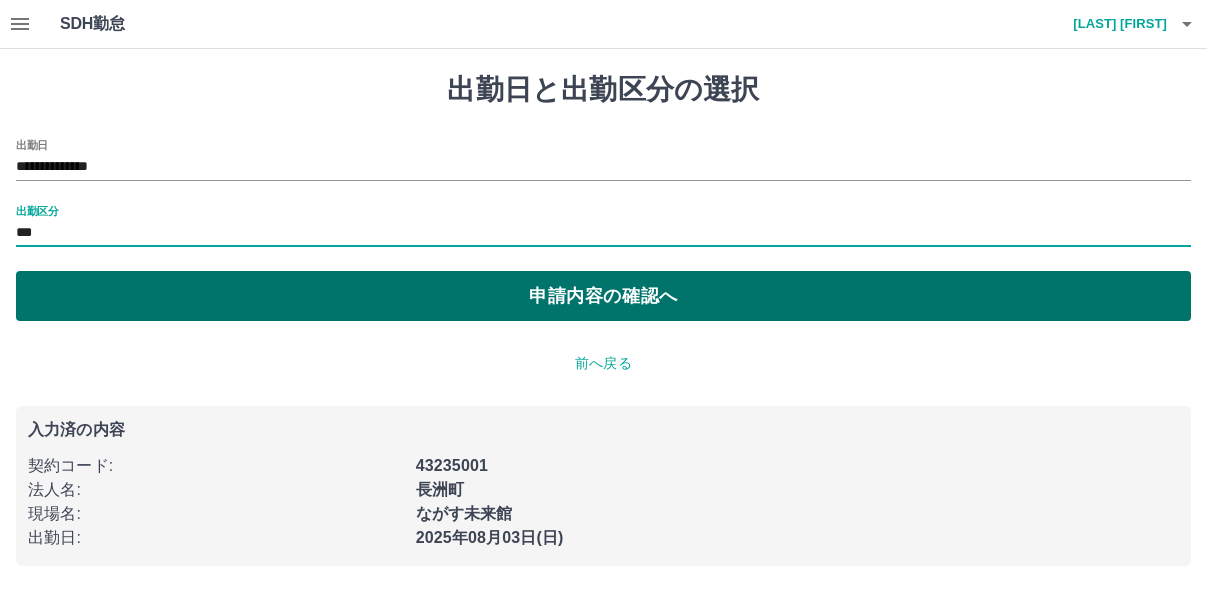click on "申請内容の確認へ" at bounding box center (603, 296) 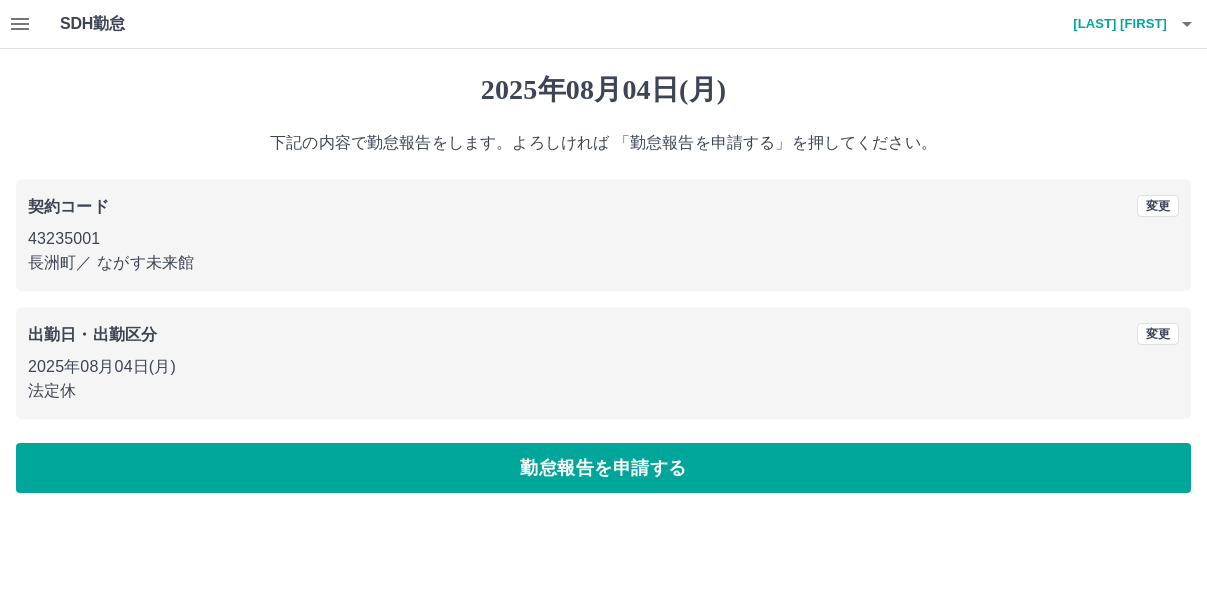 click on "勤怠報告を申請する" at bounding box center (603, 468) 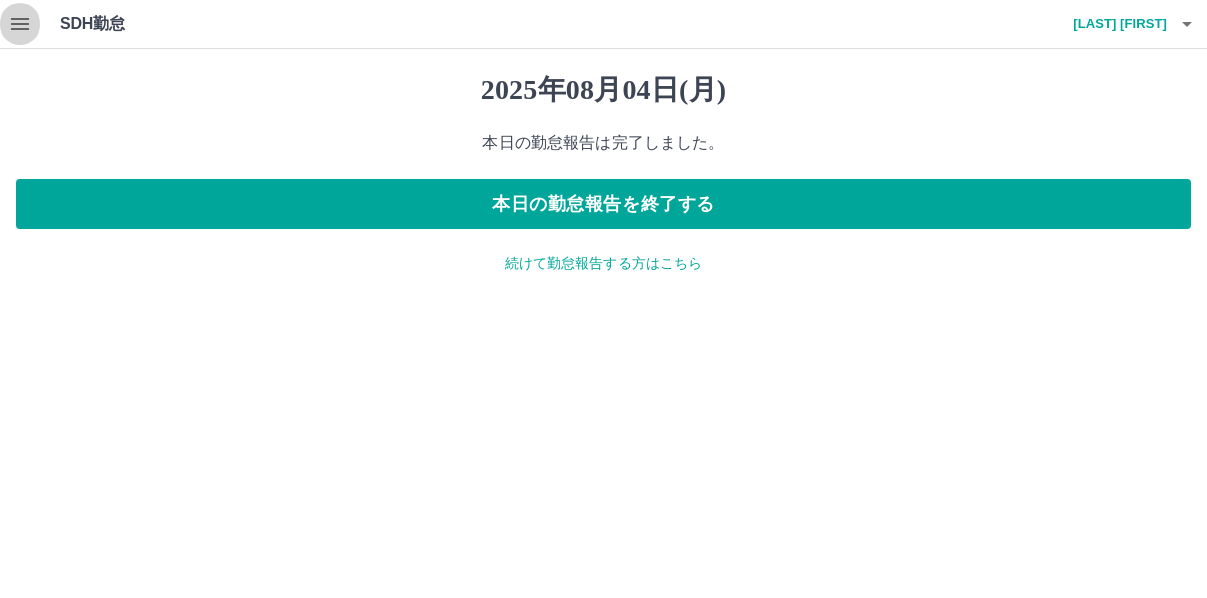 click 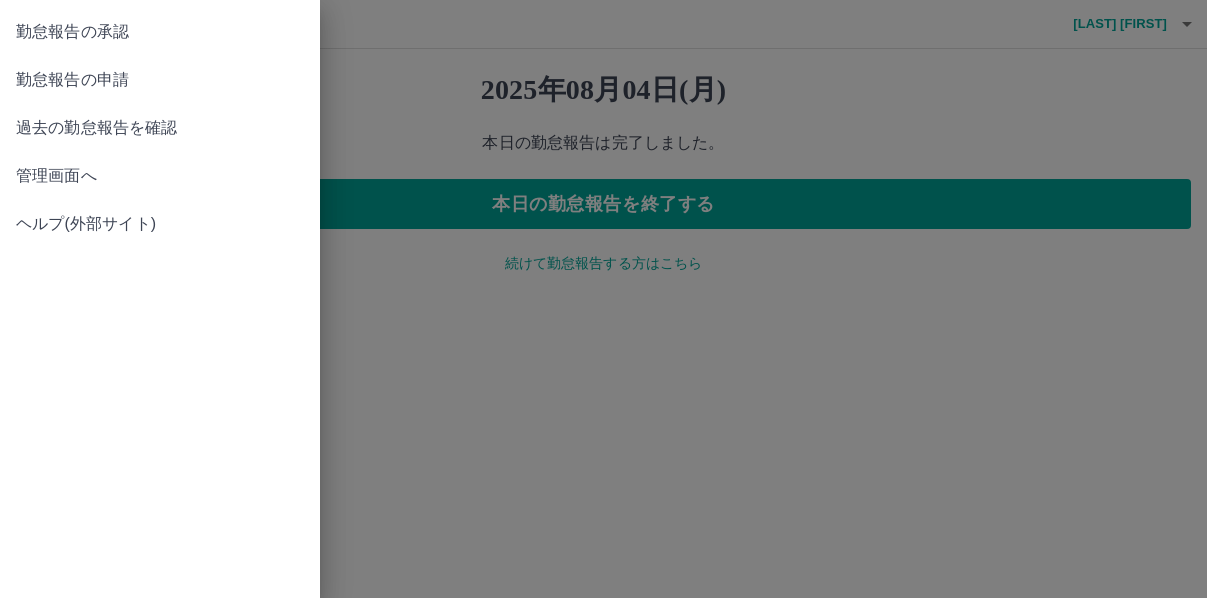 click on "勤怠報告の承認" at bounding box center (160, 32) 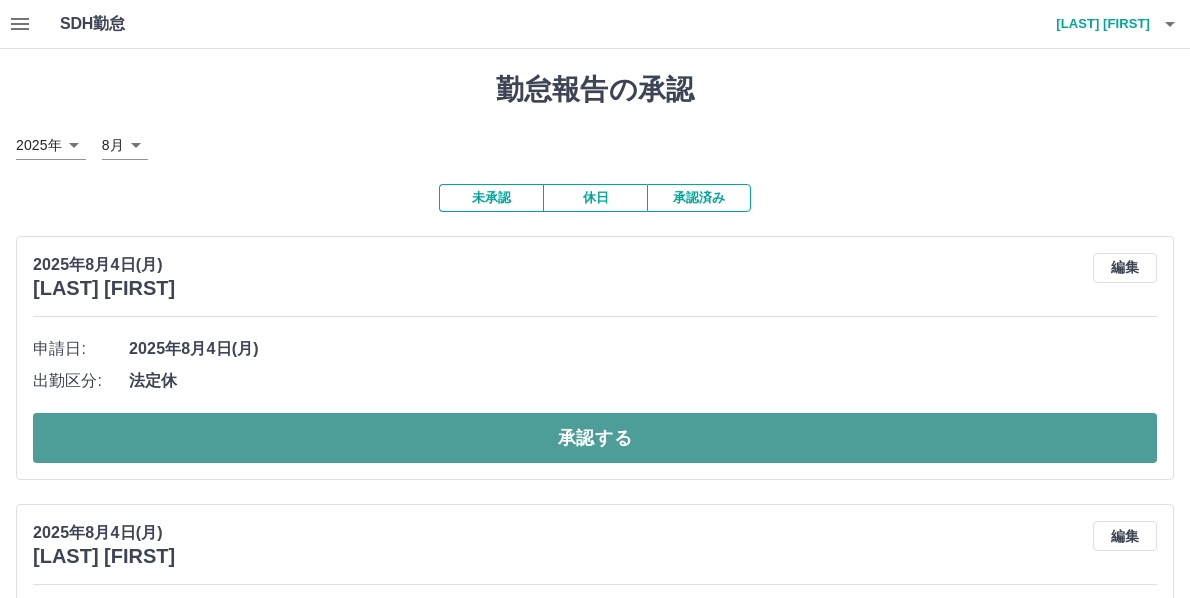 click on "承認する" at bounding box center [595, 438] 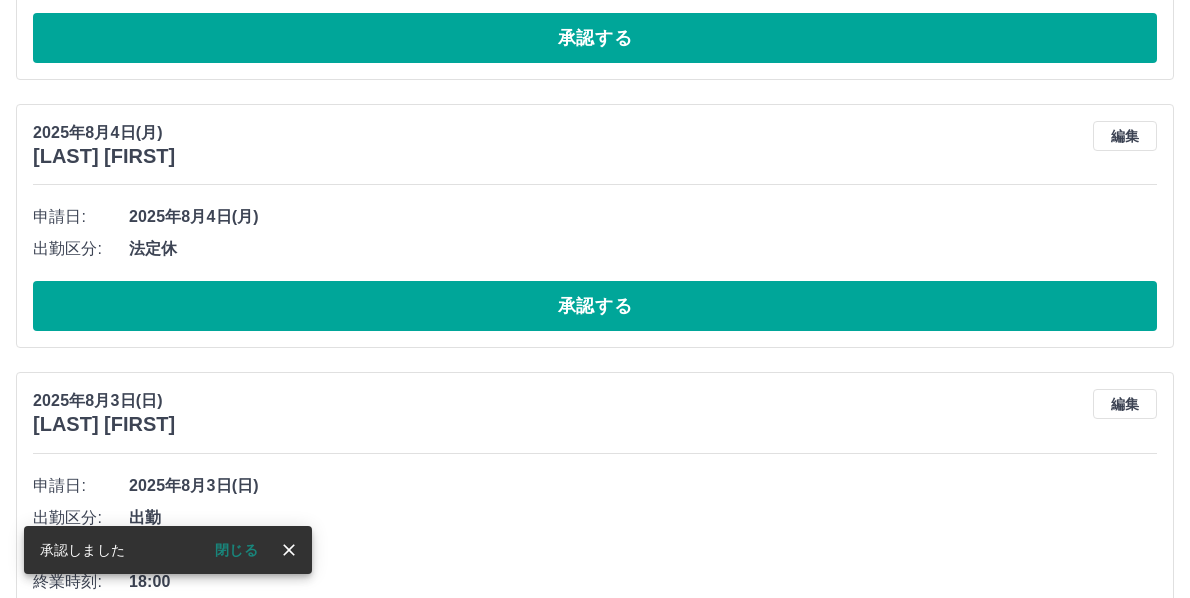 scroll, scrollTop: 132, scrollLeft: 0, axis: vertical 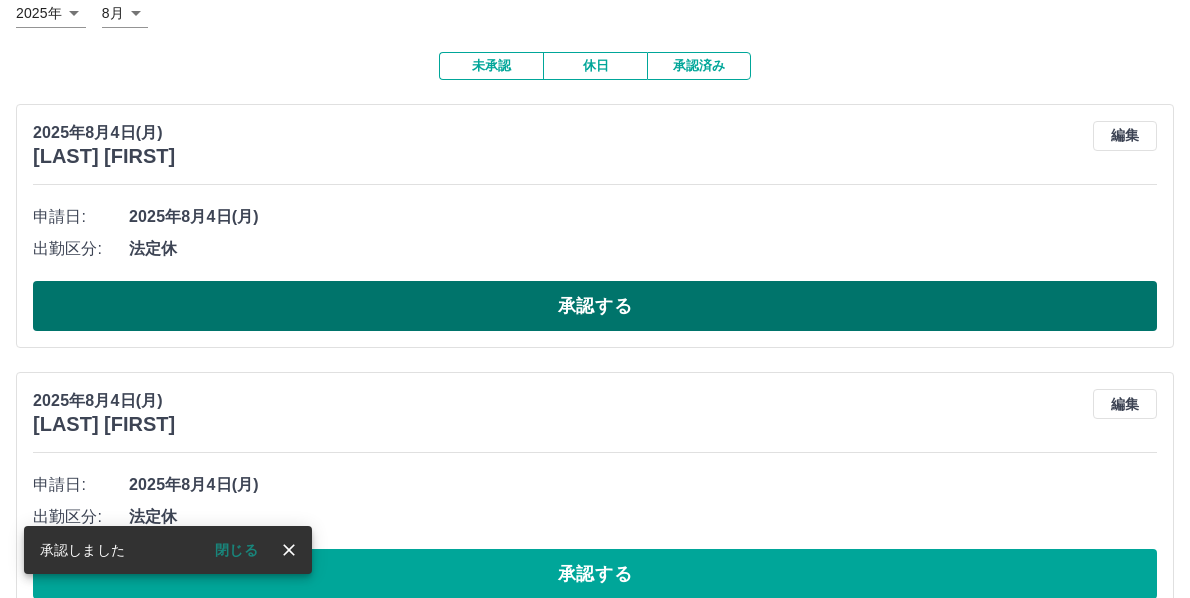 click on "承認する" at bounding box center [595, 306] 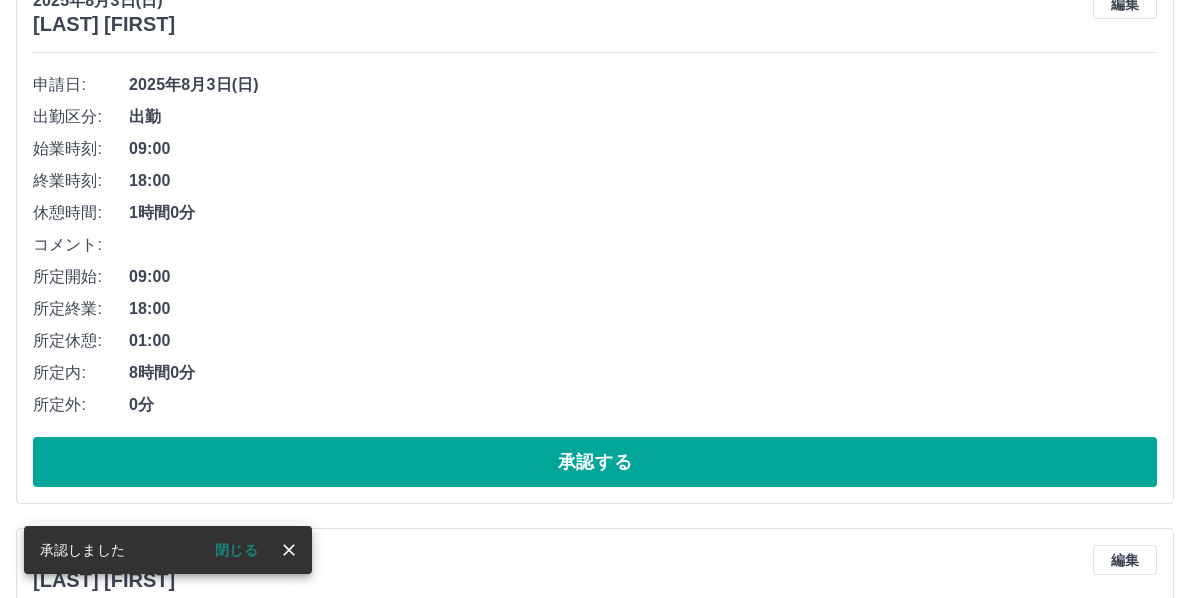 scroll, scrollTop: 264, scrollLeft: 0, axis: vertical 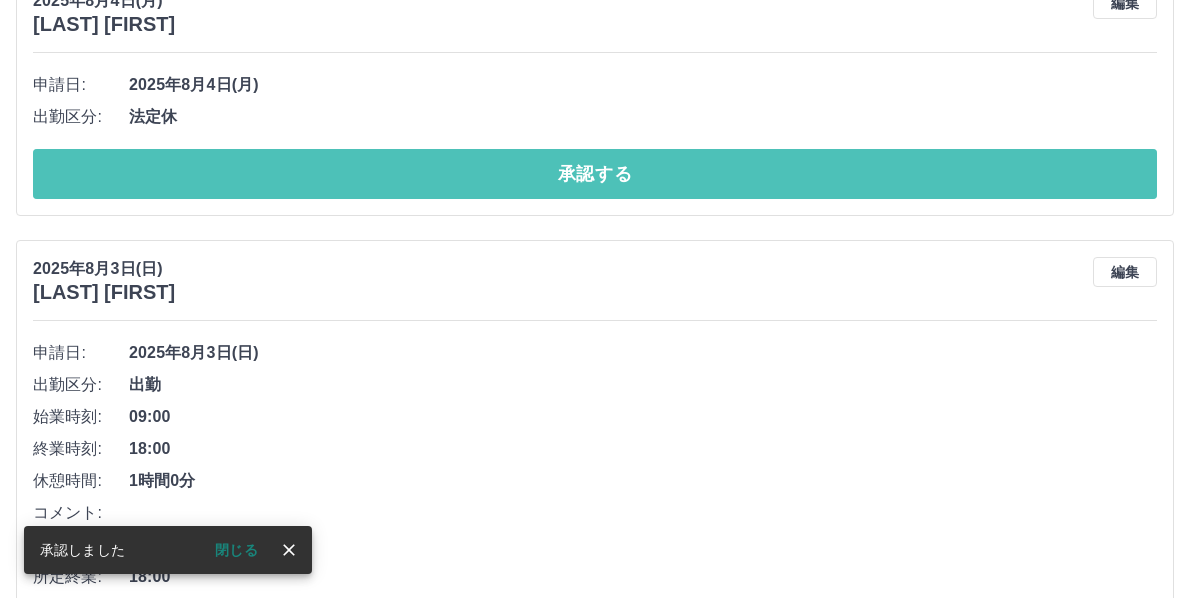 click on "承認する" at bounding box center [595, 174] 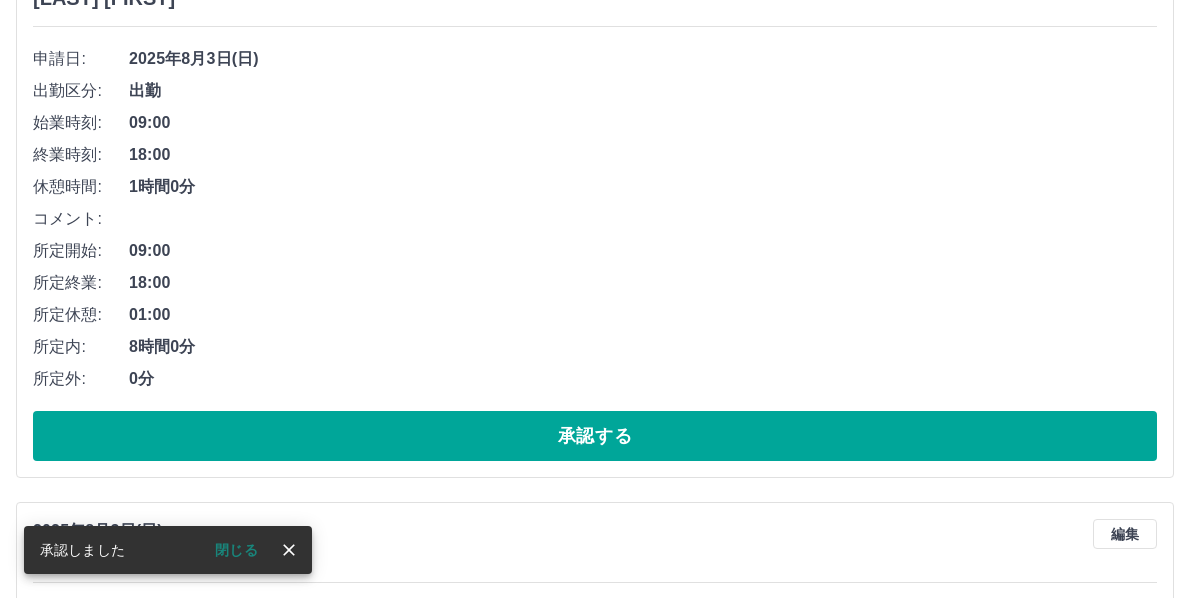 scroll, scrollTop: 300, scrollLeft: 0, axis: vertical 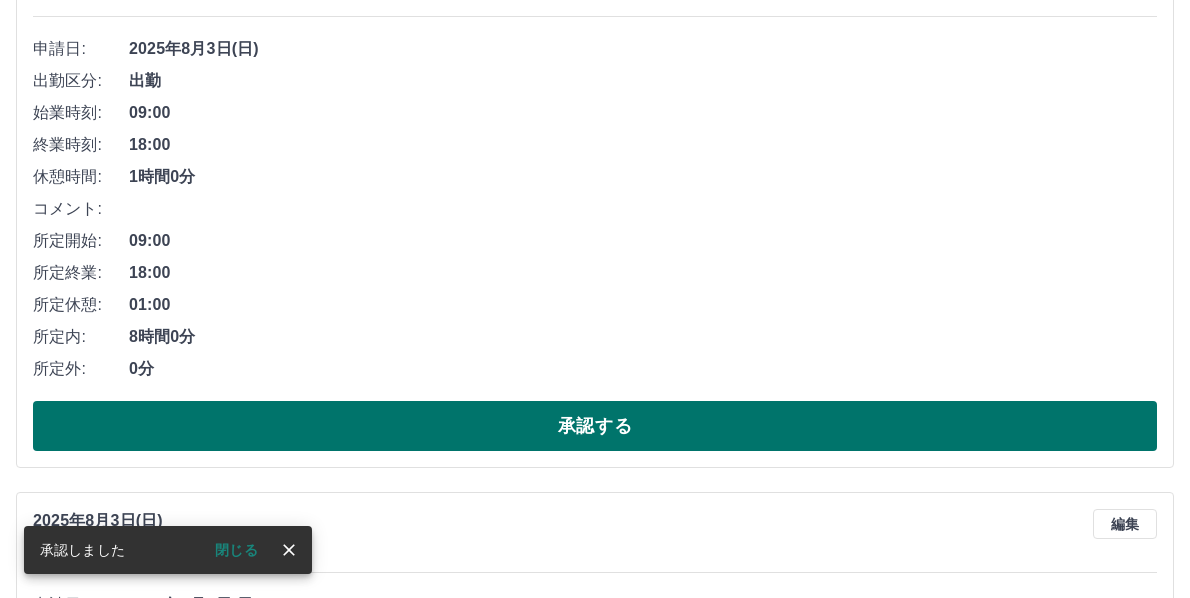 click on "承認する" at bounding box center (595, 426) 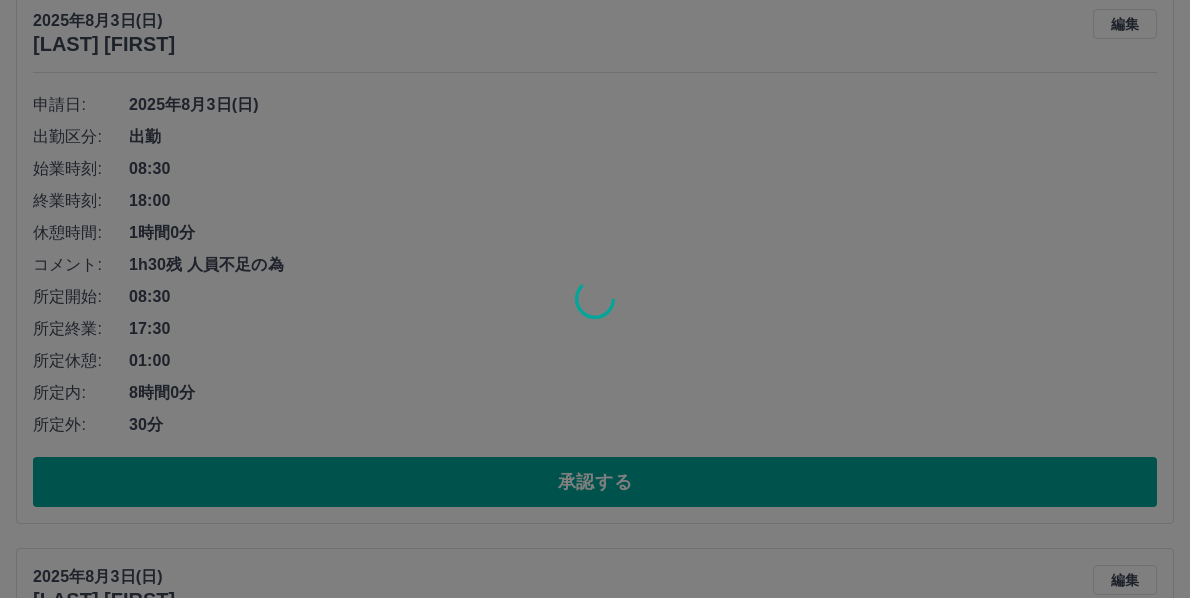 scroll, scrollTop: 244, scrollLeft: 0, axis: vertical 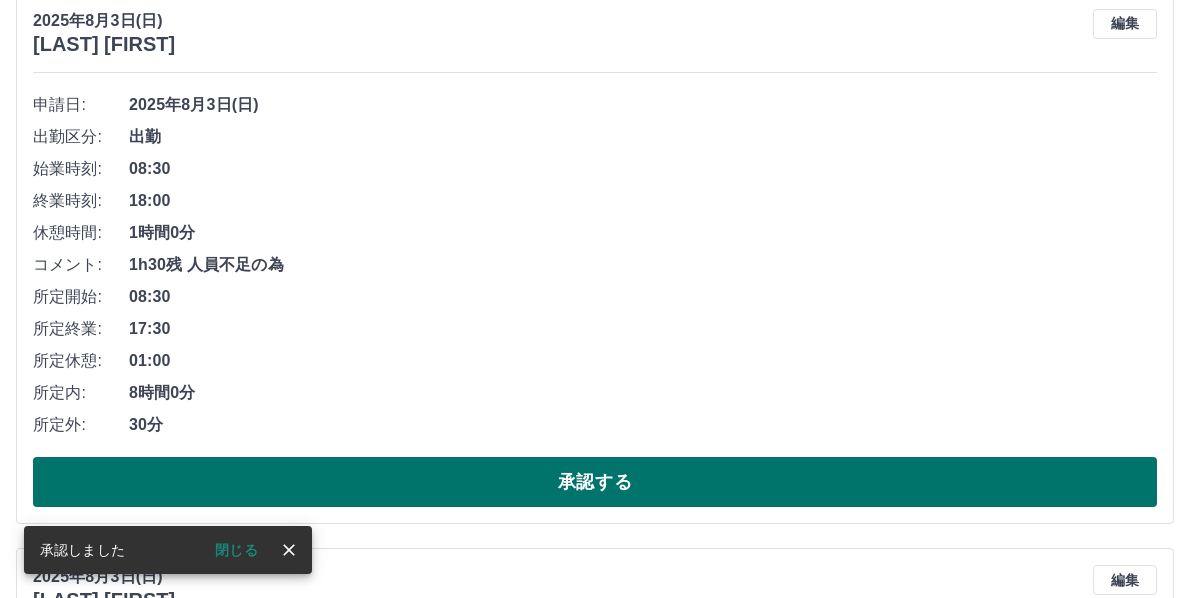 click on "承認する" at bounding box center [595, 482] 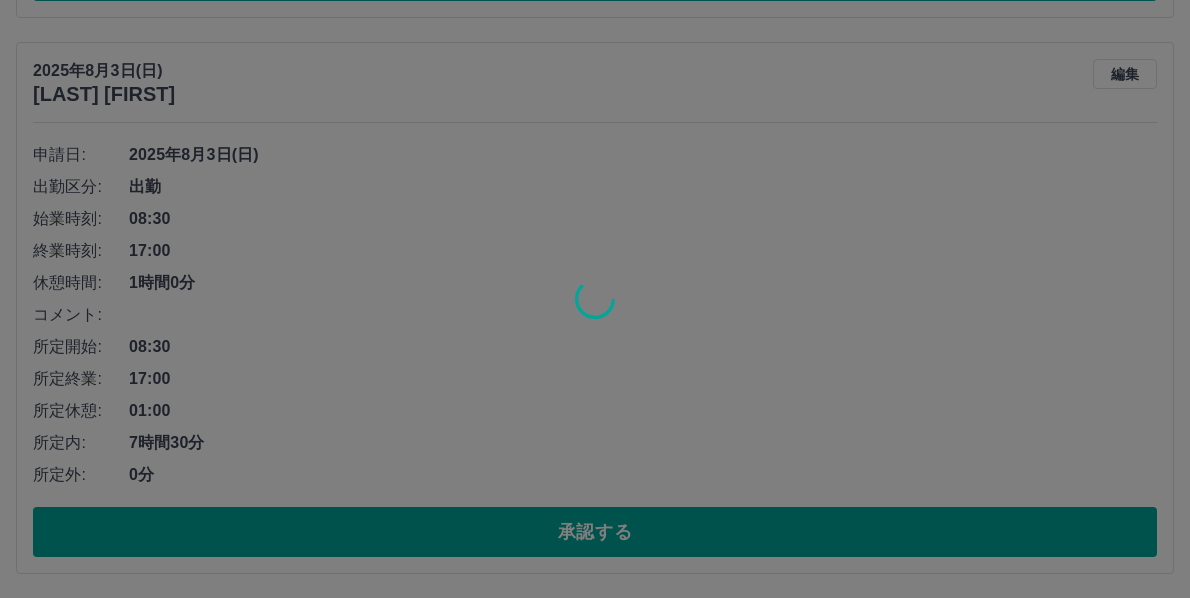 scroll, scrollTop: 196, scrollLeft: 0, axis: vertical 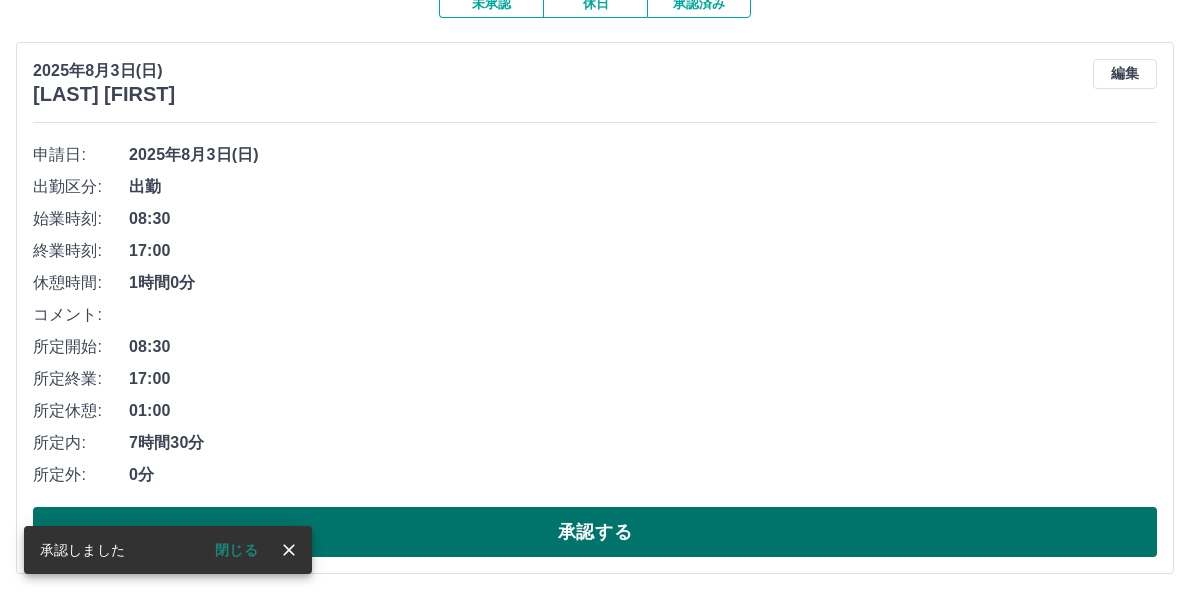 click on "承認する" at bounding box center (595, 532) 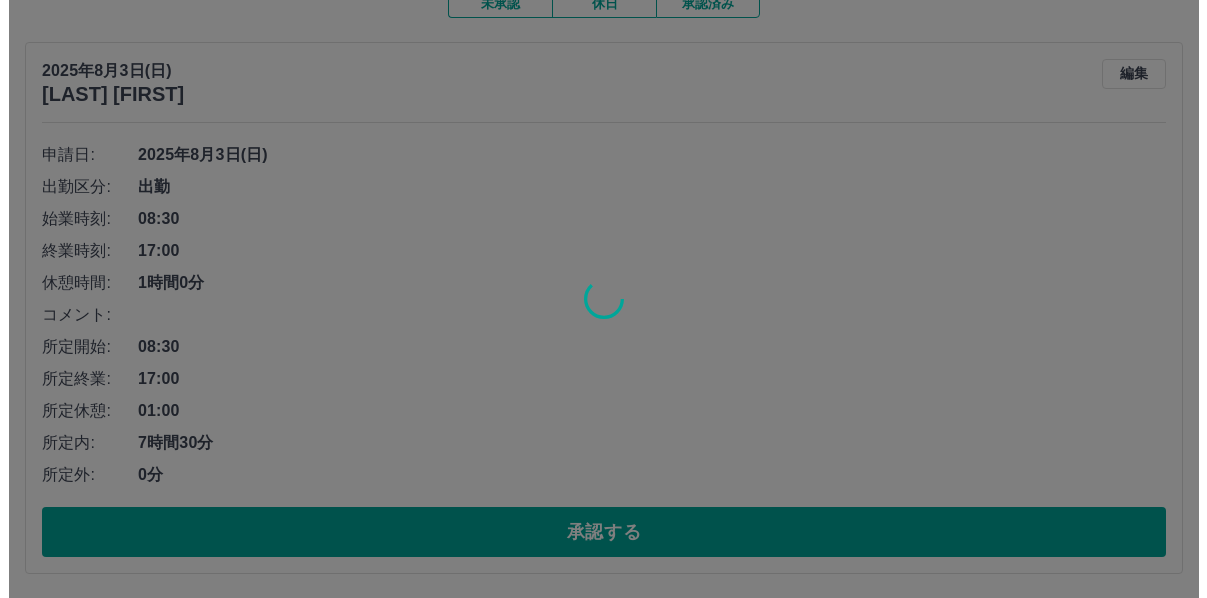 scroll, scrollTop: 0, scrollLeft: 0, axis: both 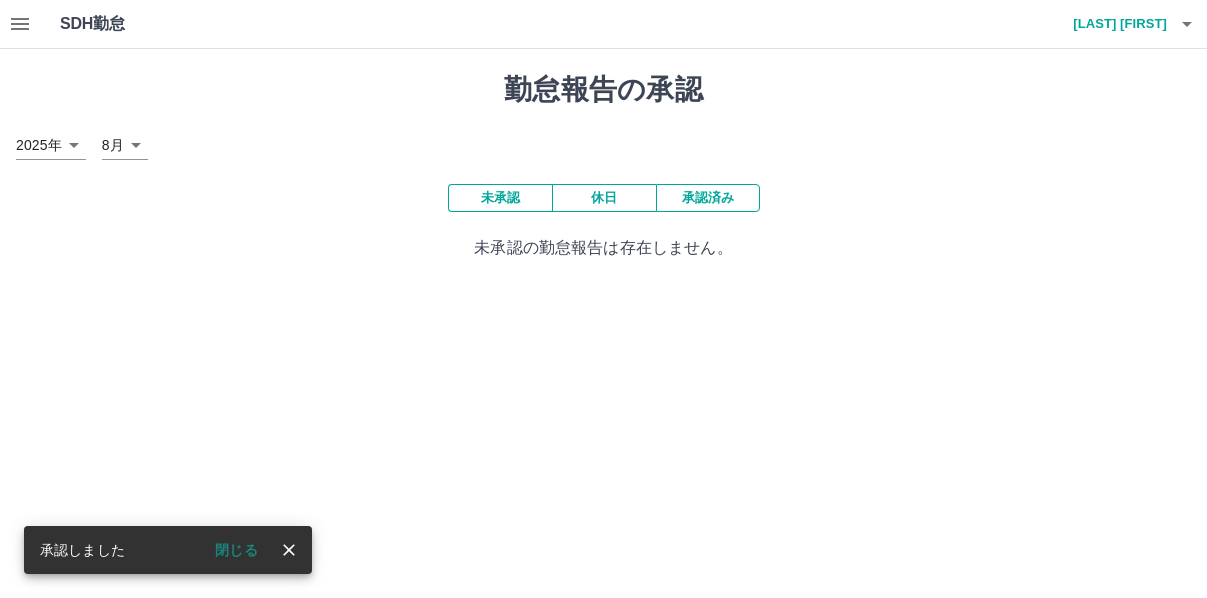 click on "閉じる" at bounding box center [236, 550] 